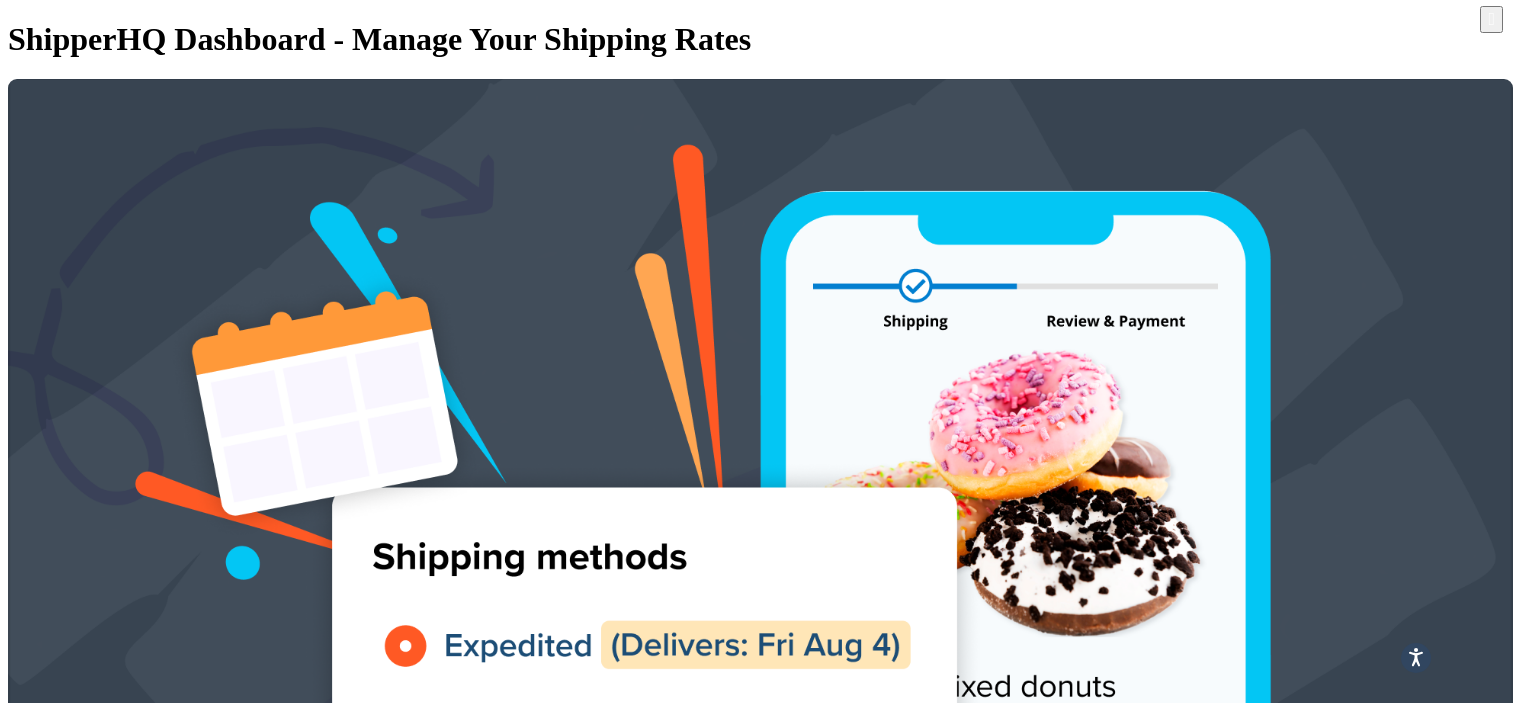 scroll, scrollTop: 0, scrollLeft: 0, axis: both 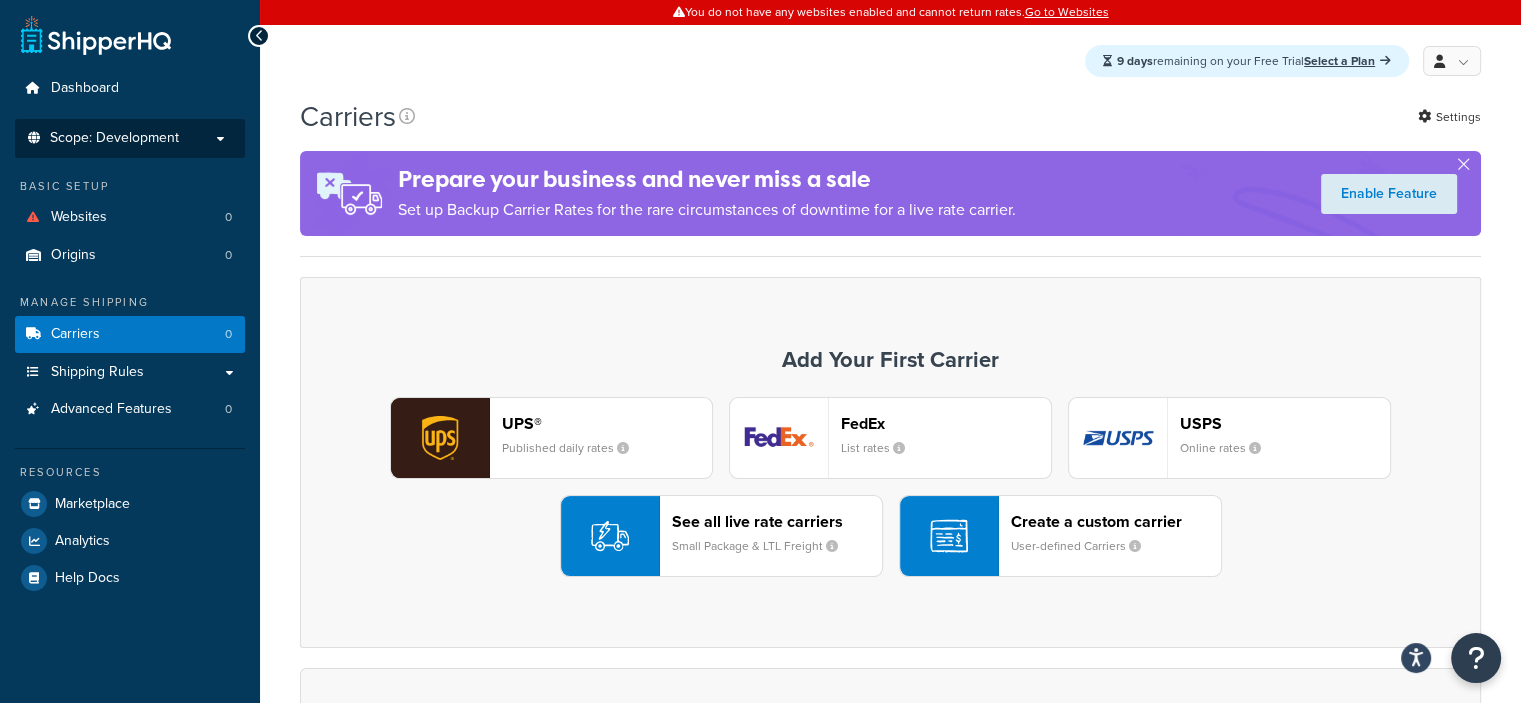 click on "Scope: Development" at bounding box center [114, 138] 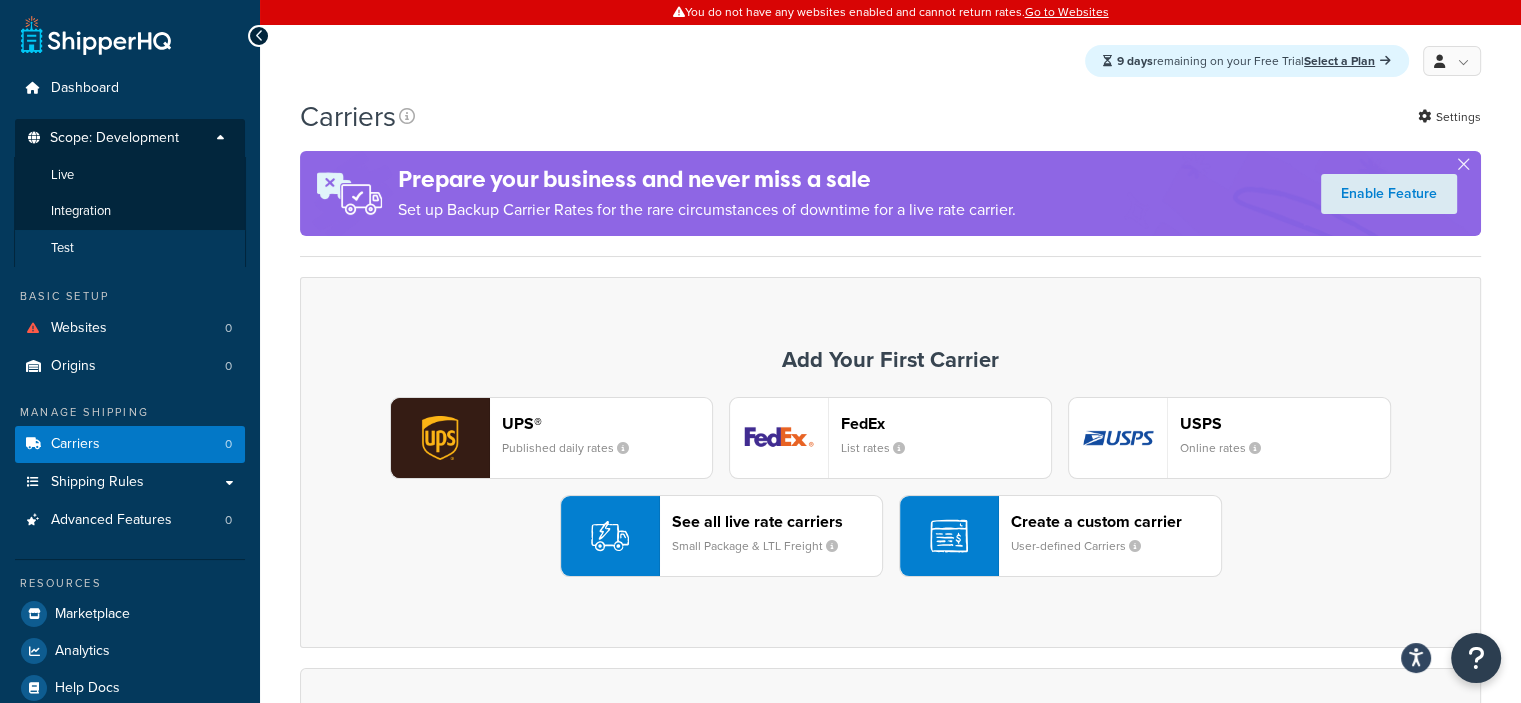 click on "Test" at bounding box center [130, 248] 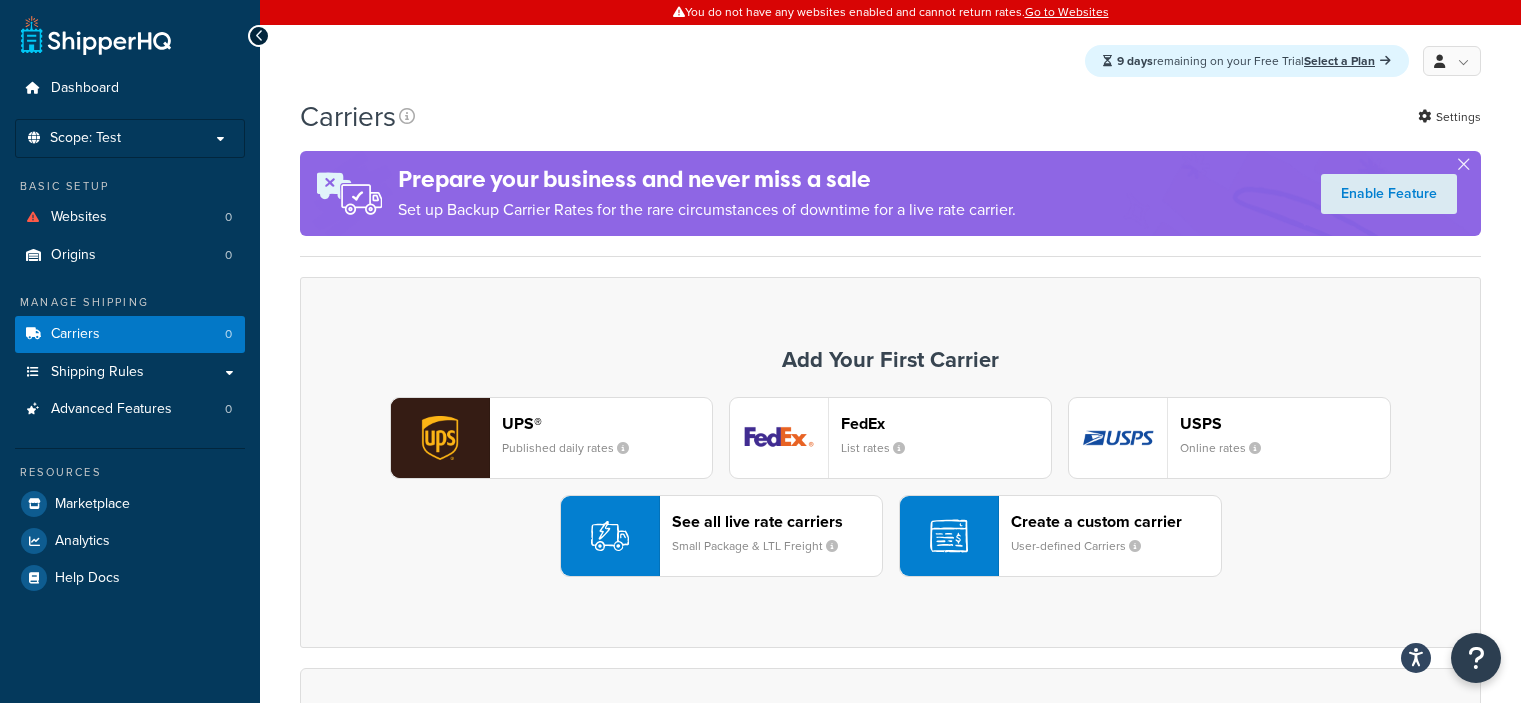 scroll, scrollTop: 0, scrollLeft: 0, axis: both 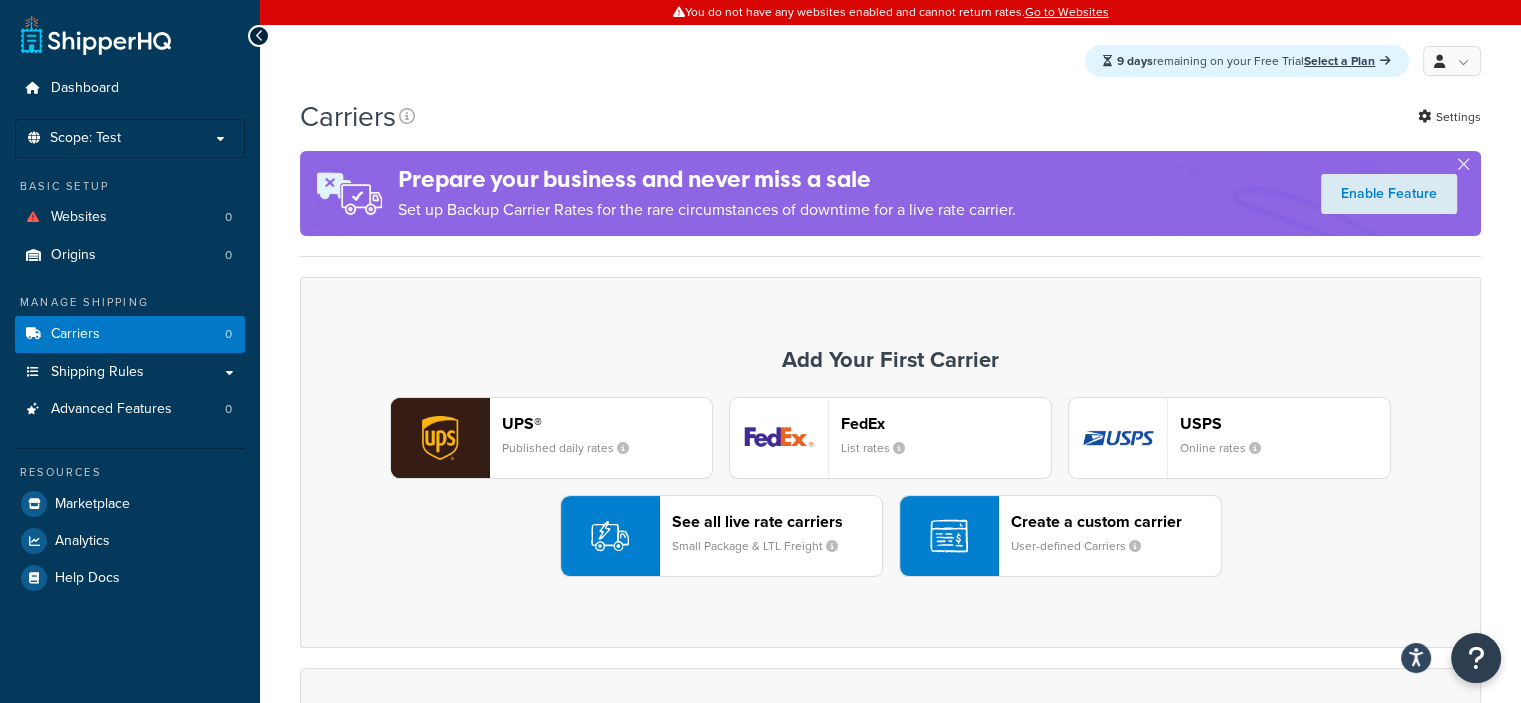 click on "Scope: Test" at bounding box center (130, 138) 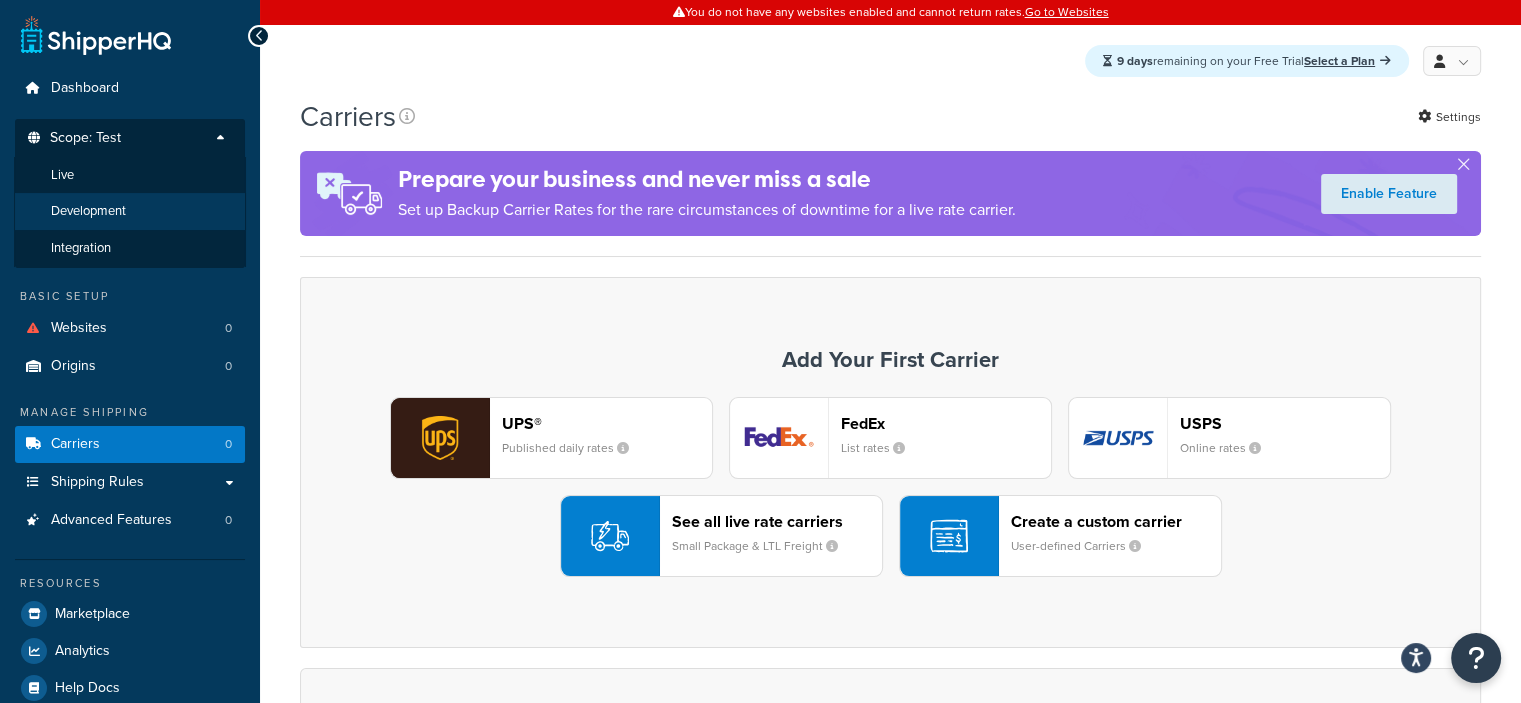 click on "Development" at bounding box center [130, 211] 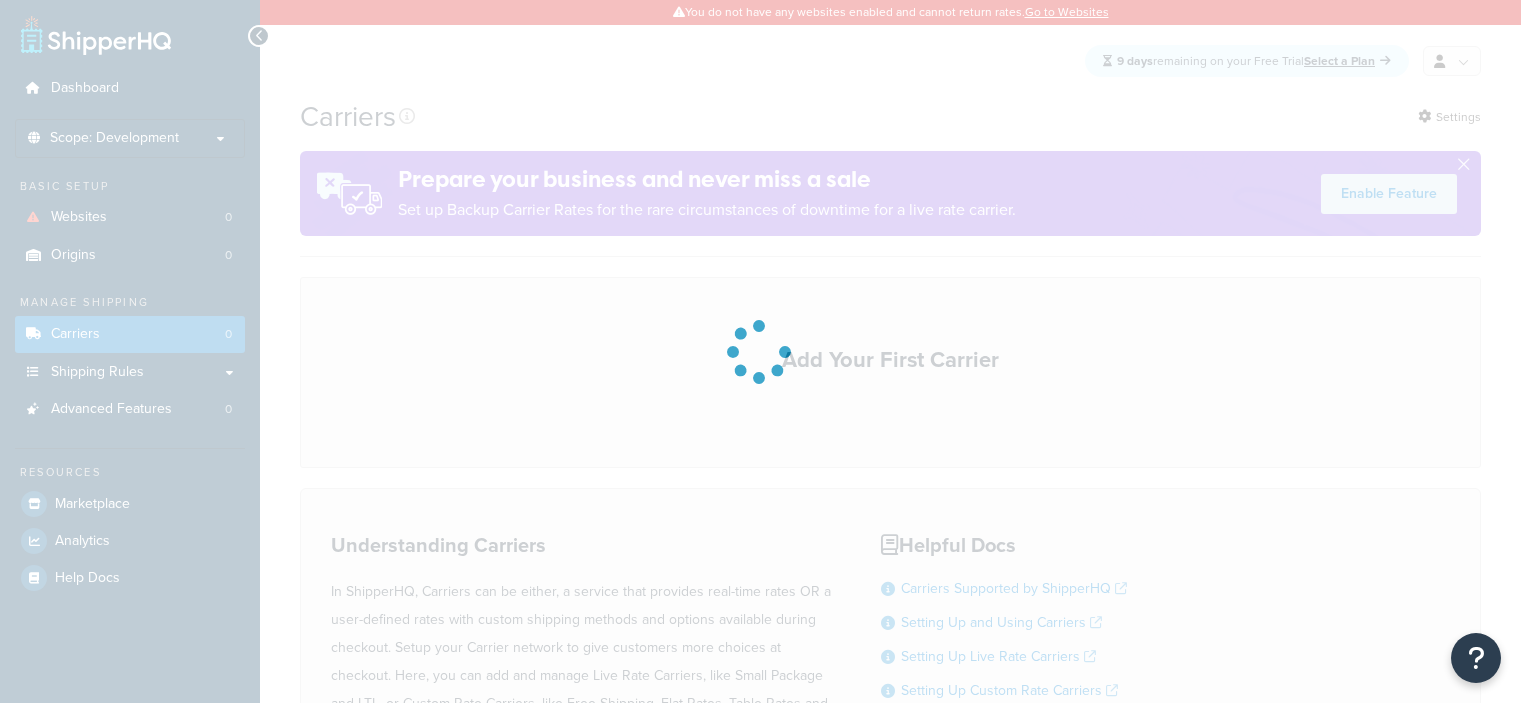 scroll, scrollTop: 0, scrollLeft: 0, axis: both 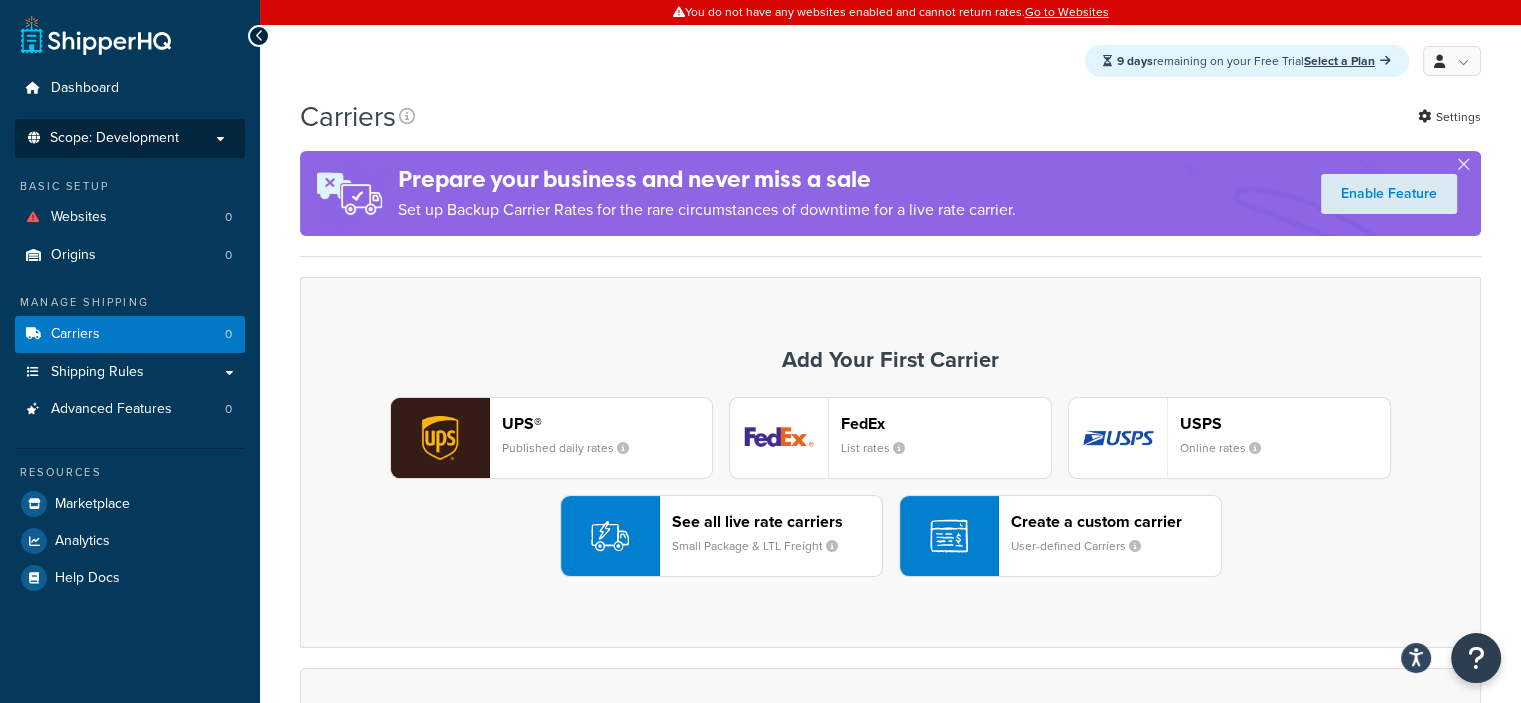click on "Scope: Development" at bounding box center [114, 138] 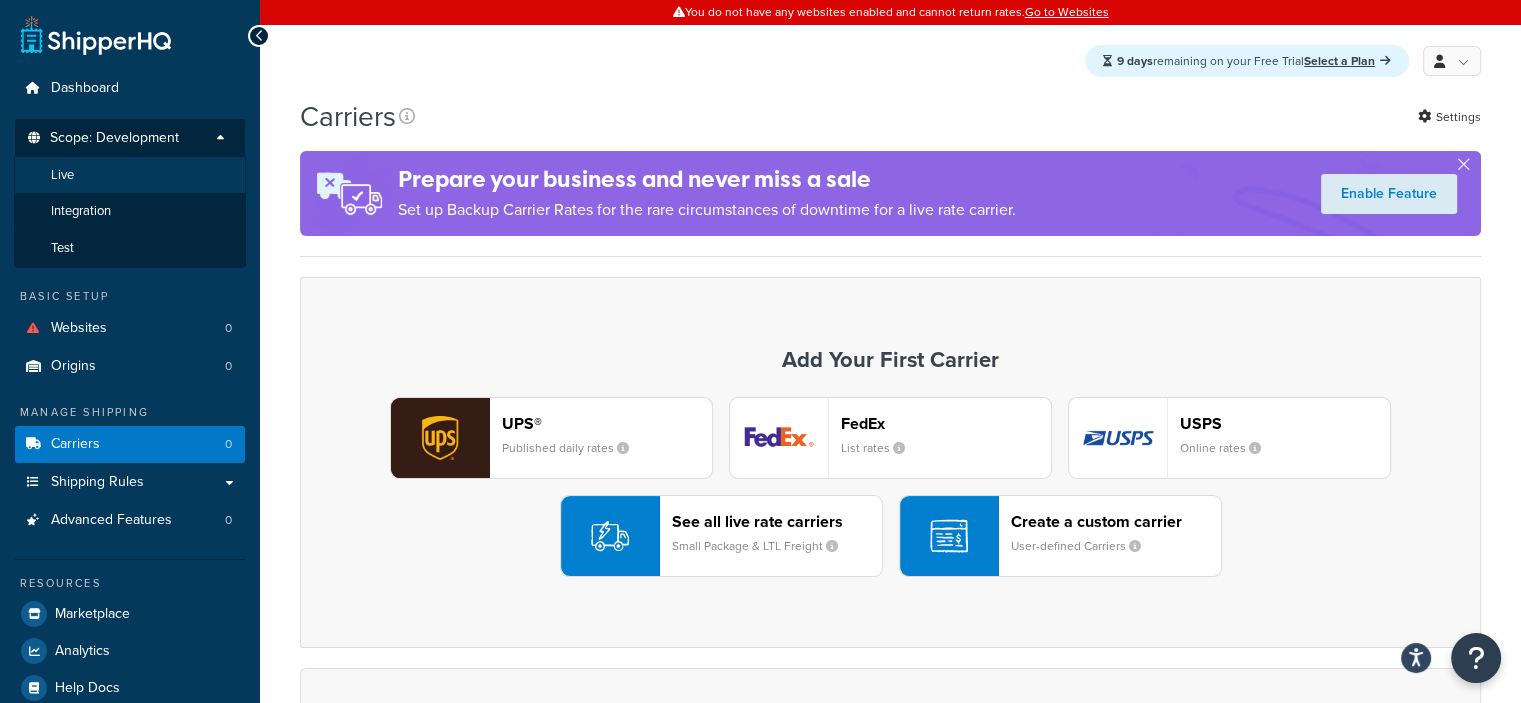 click on "Live" at bounding box center [130, 175] 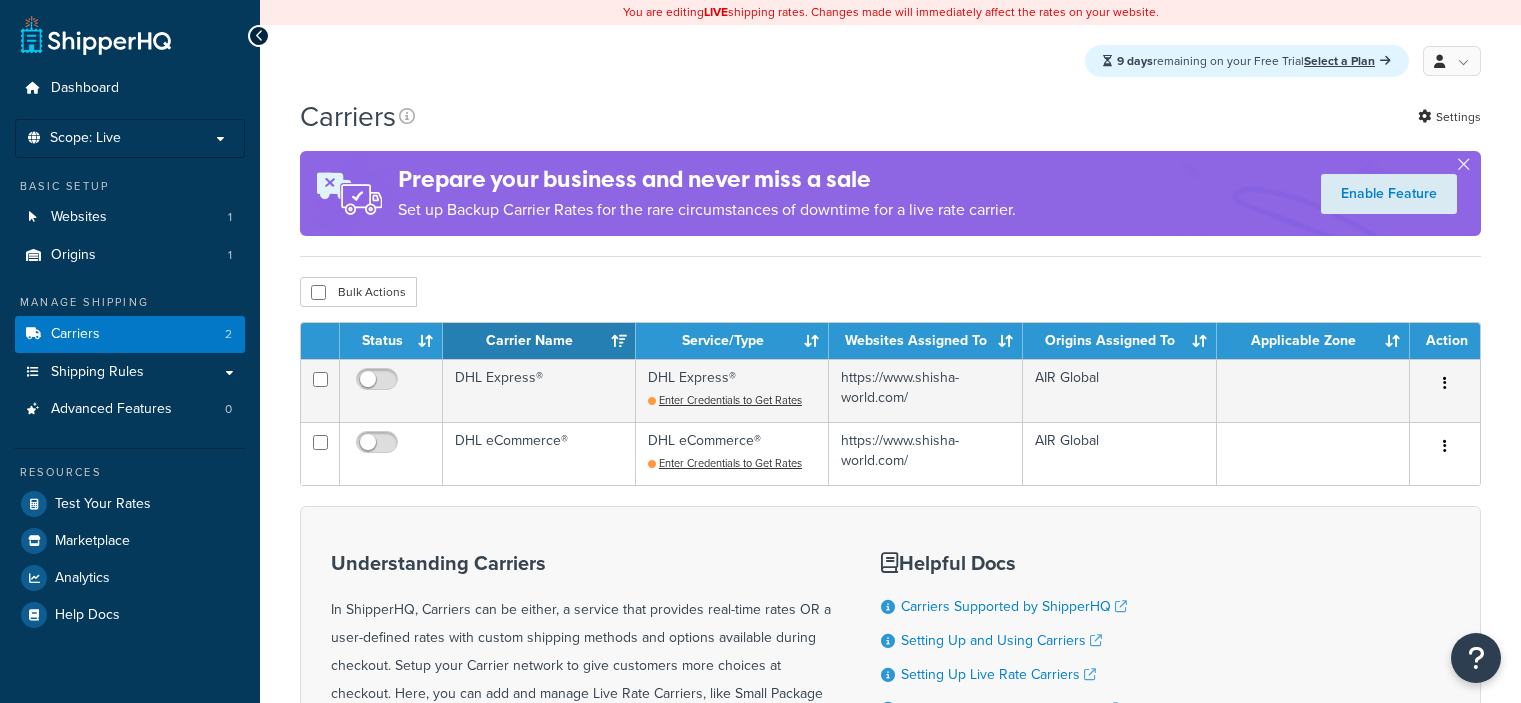 scroll, scrollTop: 0, scrollLeft: 0, axis: both 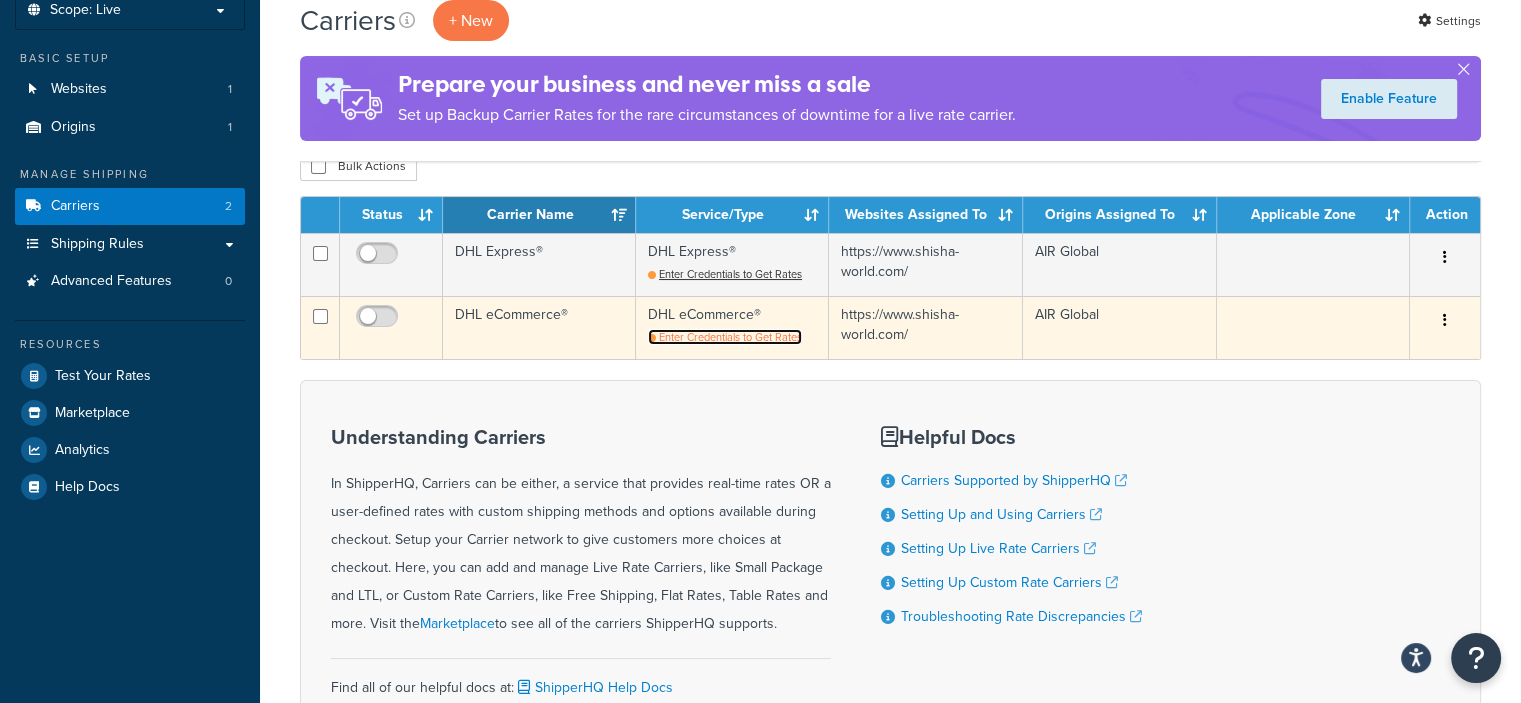 click on "Enter Credentials to Get Rates" at bounding box center (730, 337) 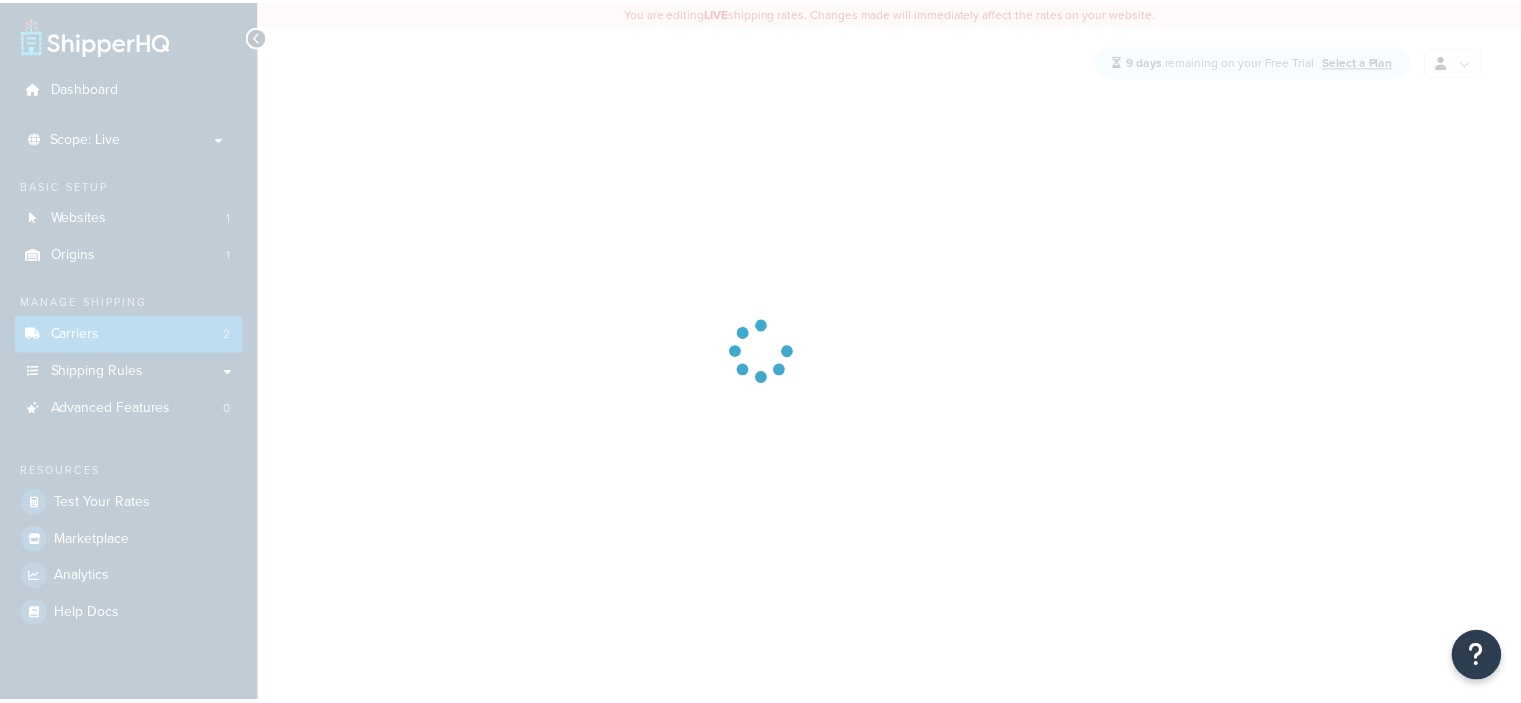 scroll, scrollTop: 0, scrollLeft: 0, axis: both 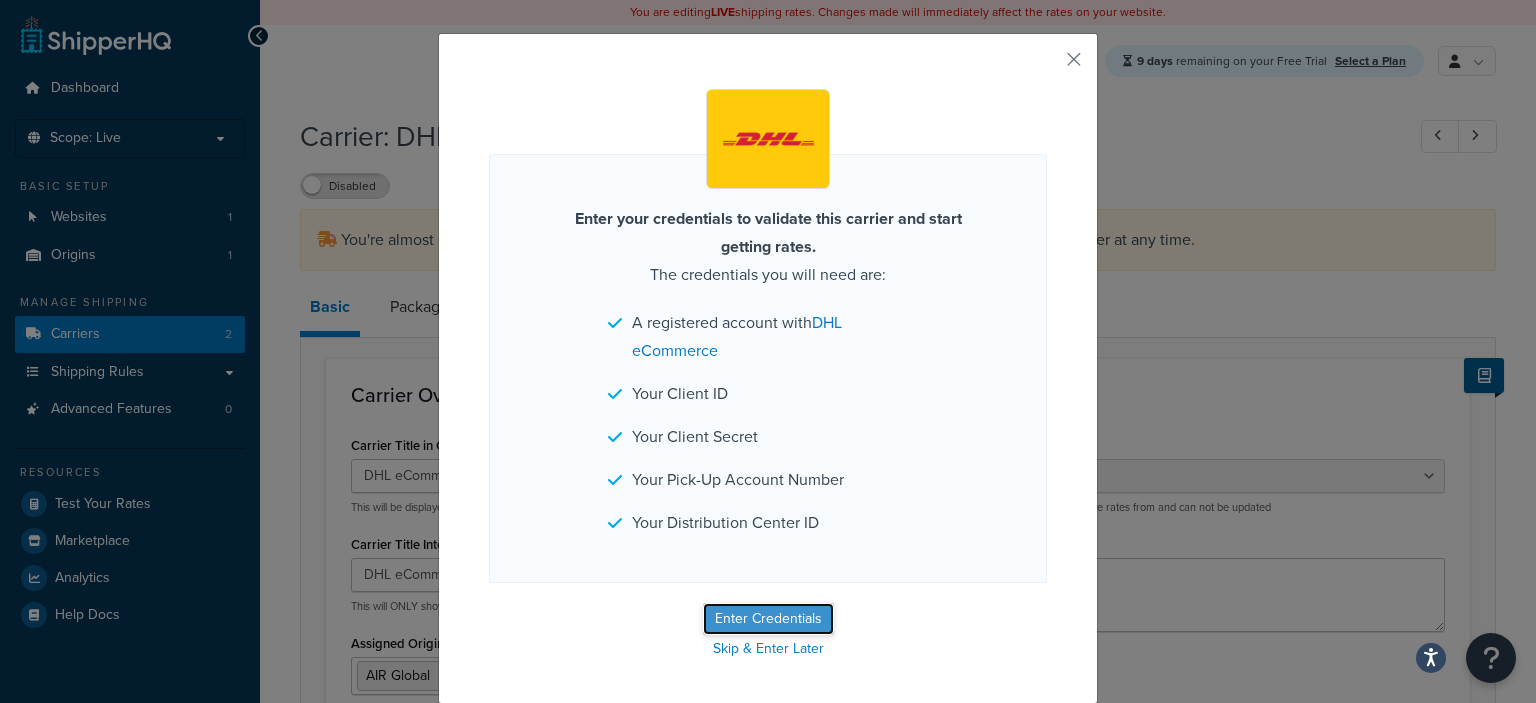 click on "Enter Credentials" at bounding box center [768, 619] 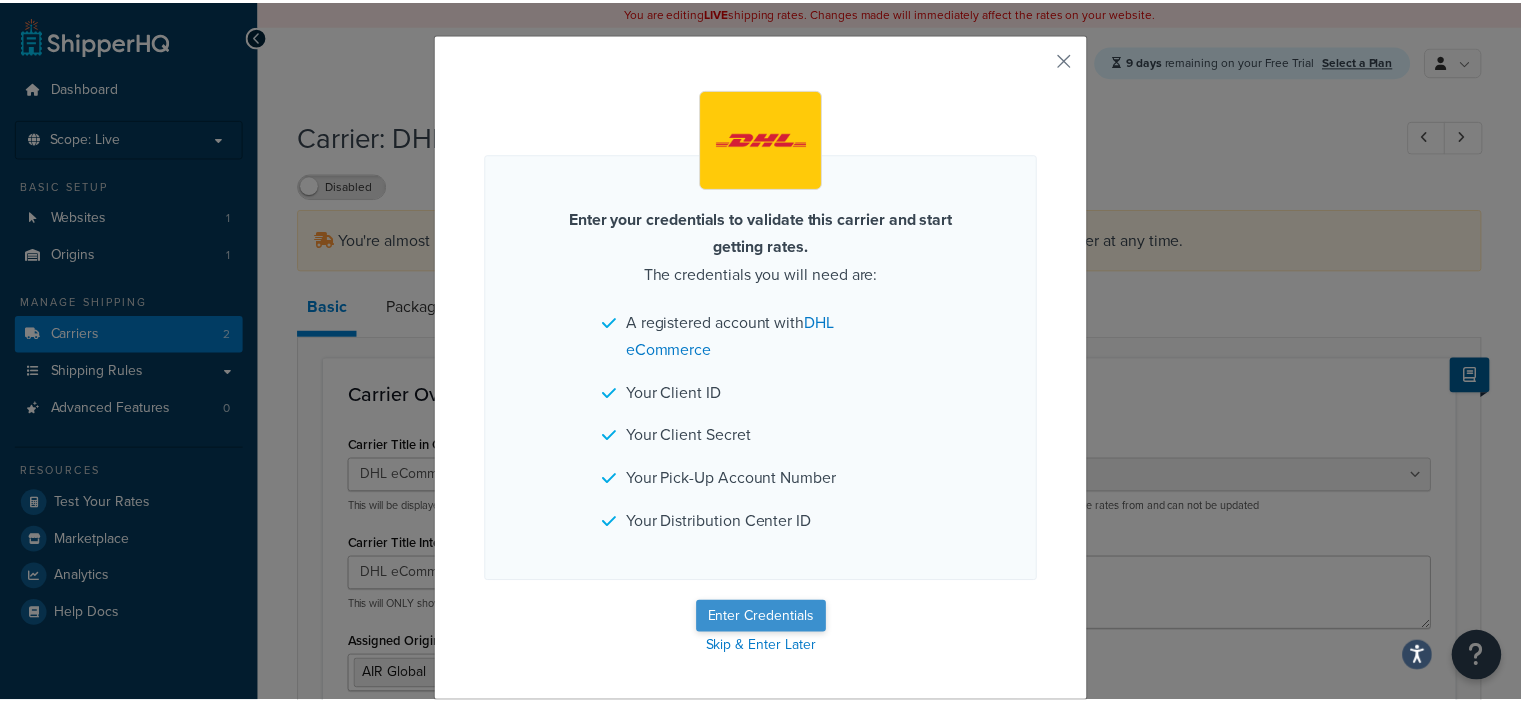 scroll, scrollTop: 0, scrollLeft: 0, axis: both 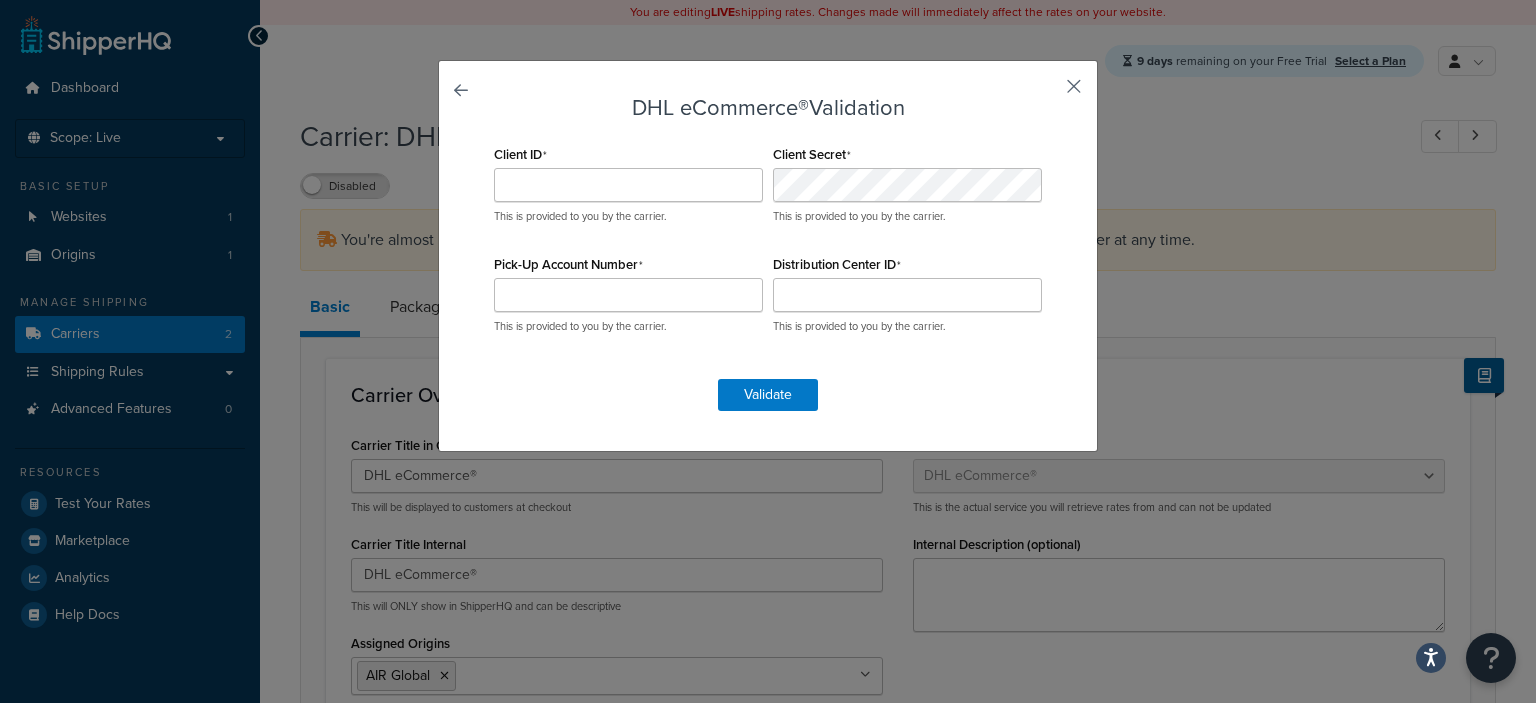 click at bounding box center [1044, 93] 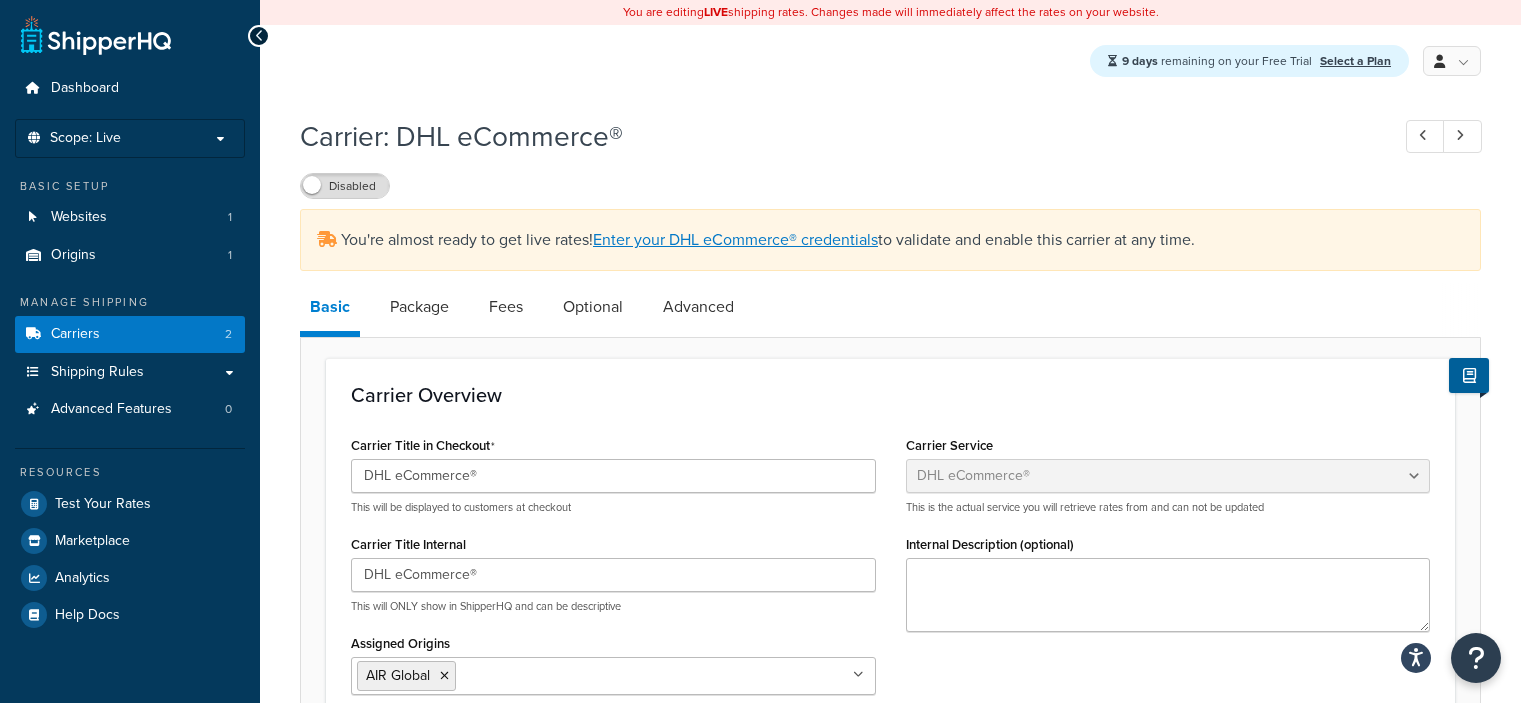 scroll, scrollTop: 0, scrollLeft: 0, axis: both 